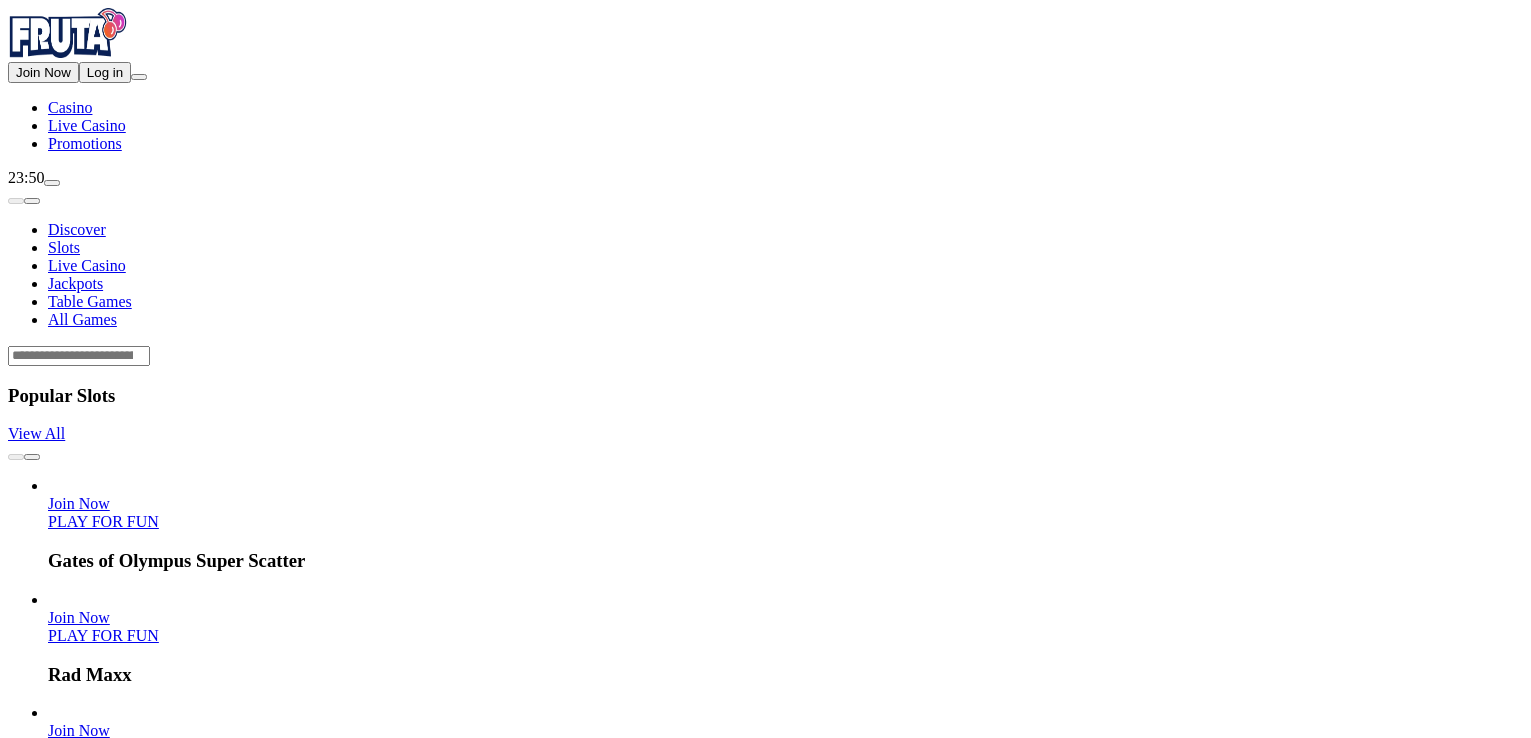 scroll, scrollTop: 0, scrollLeft: 0, axis: both 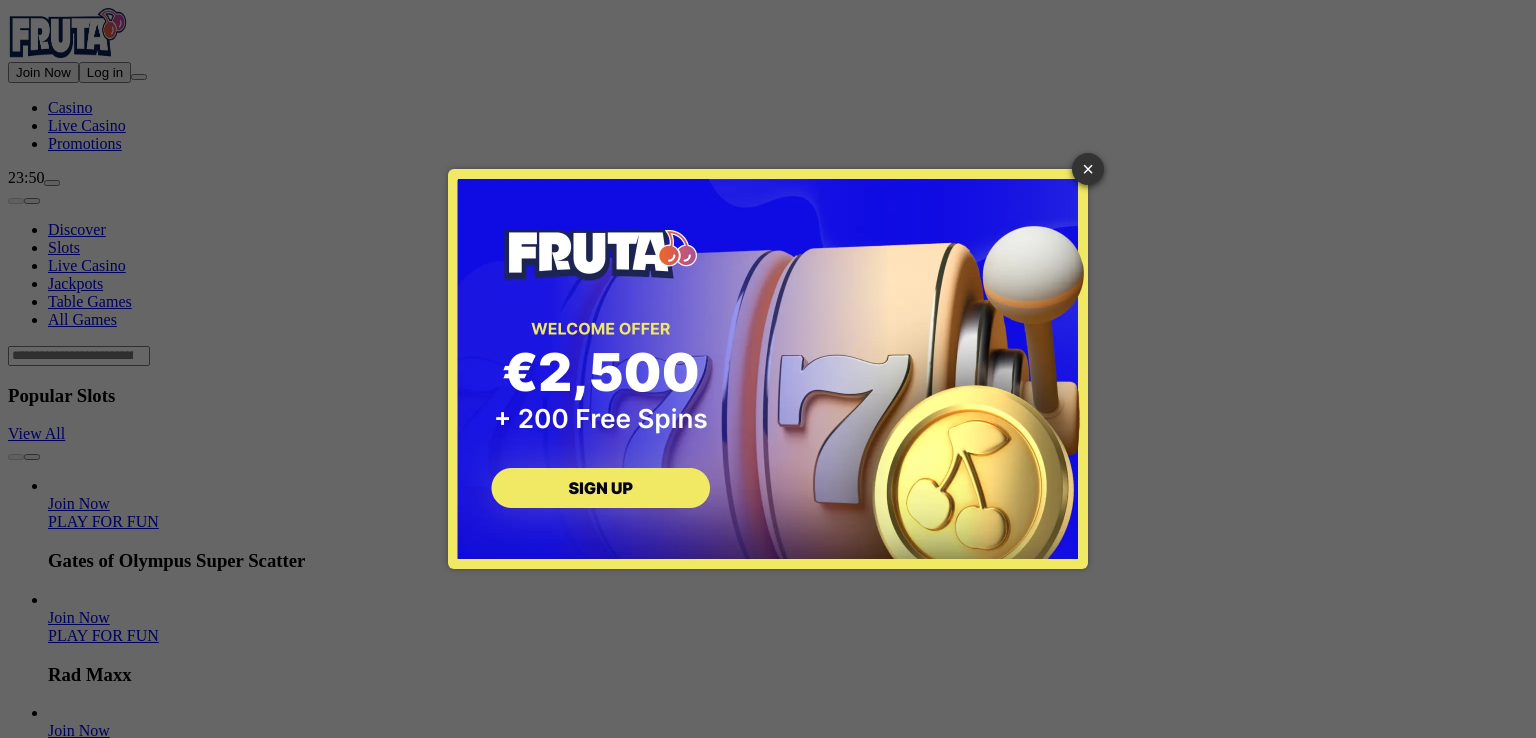 click on "×    SIGN UP" at bounding box center [768, 369] 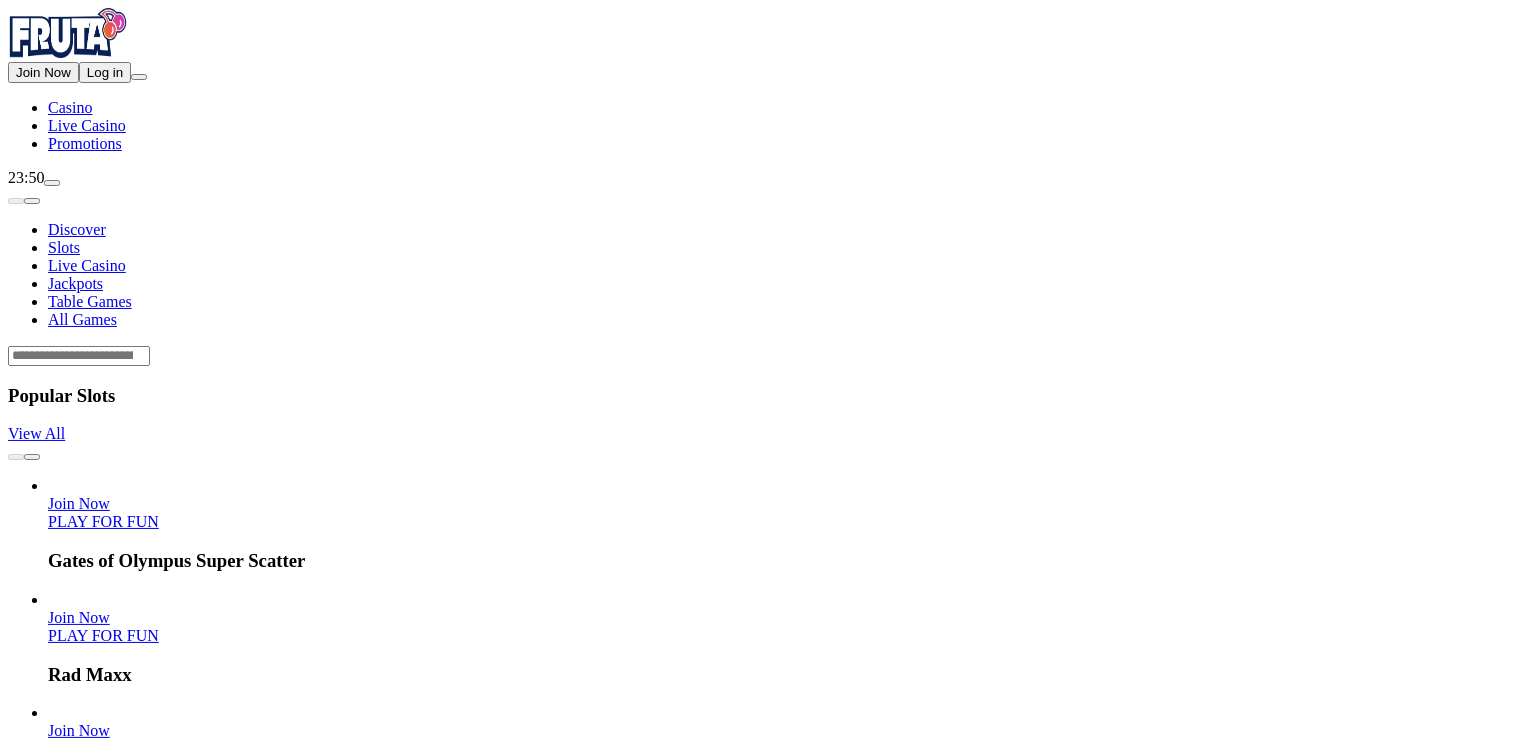 click on "Log in" at bounding box center (105, 72) 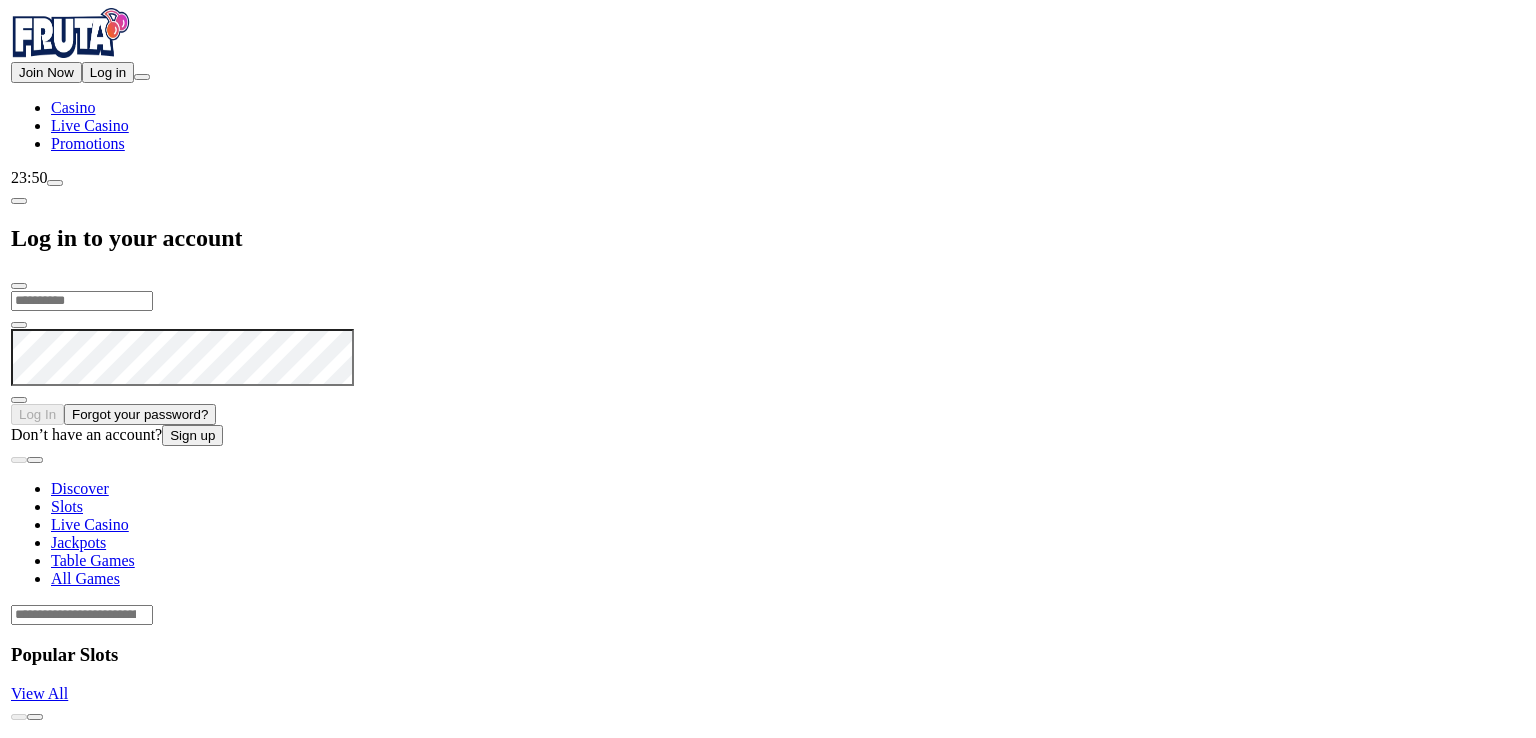 scroll, scrollTop: 0, scrollLeft: 0, axis: both 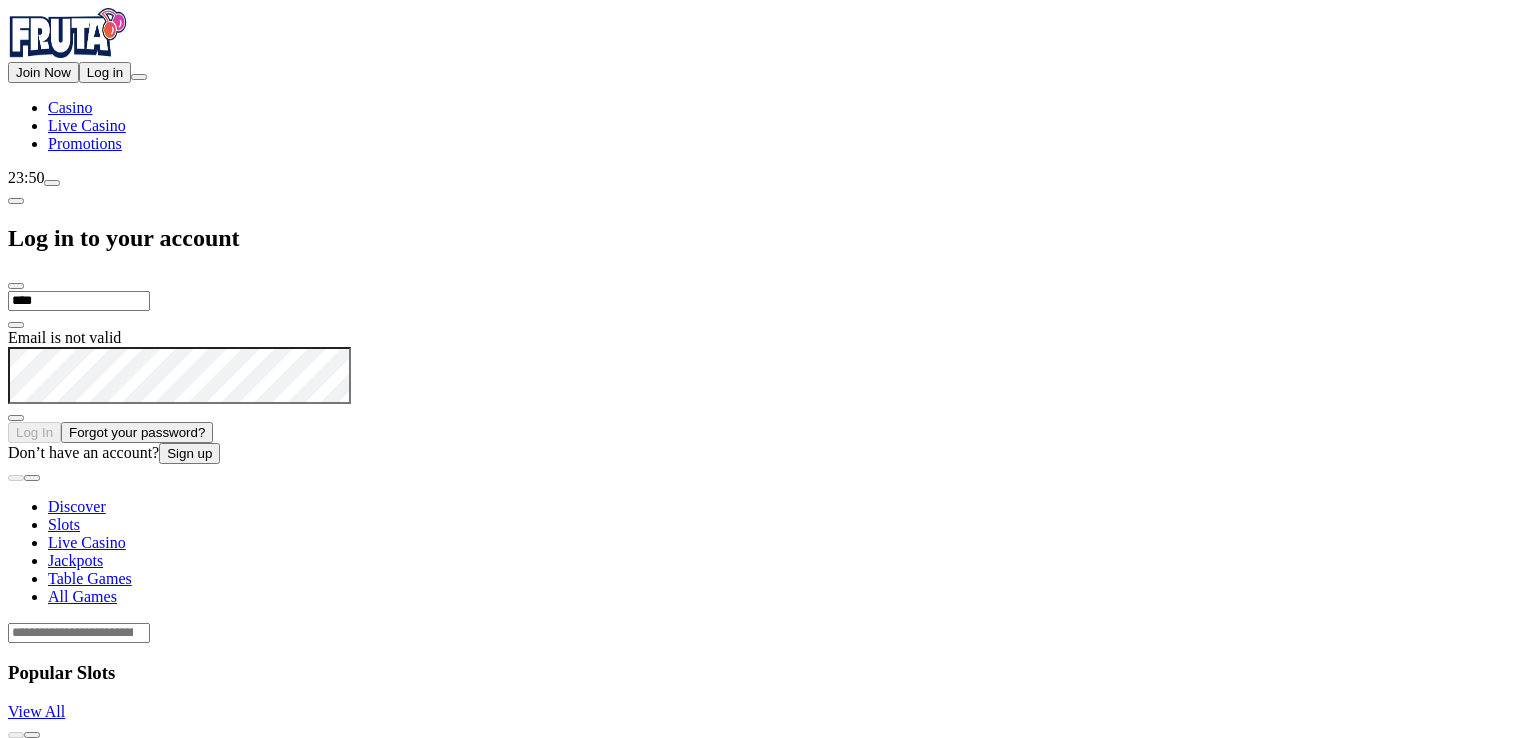 type on "**********" 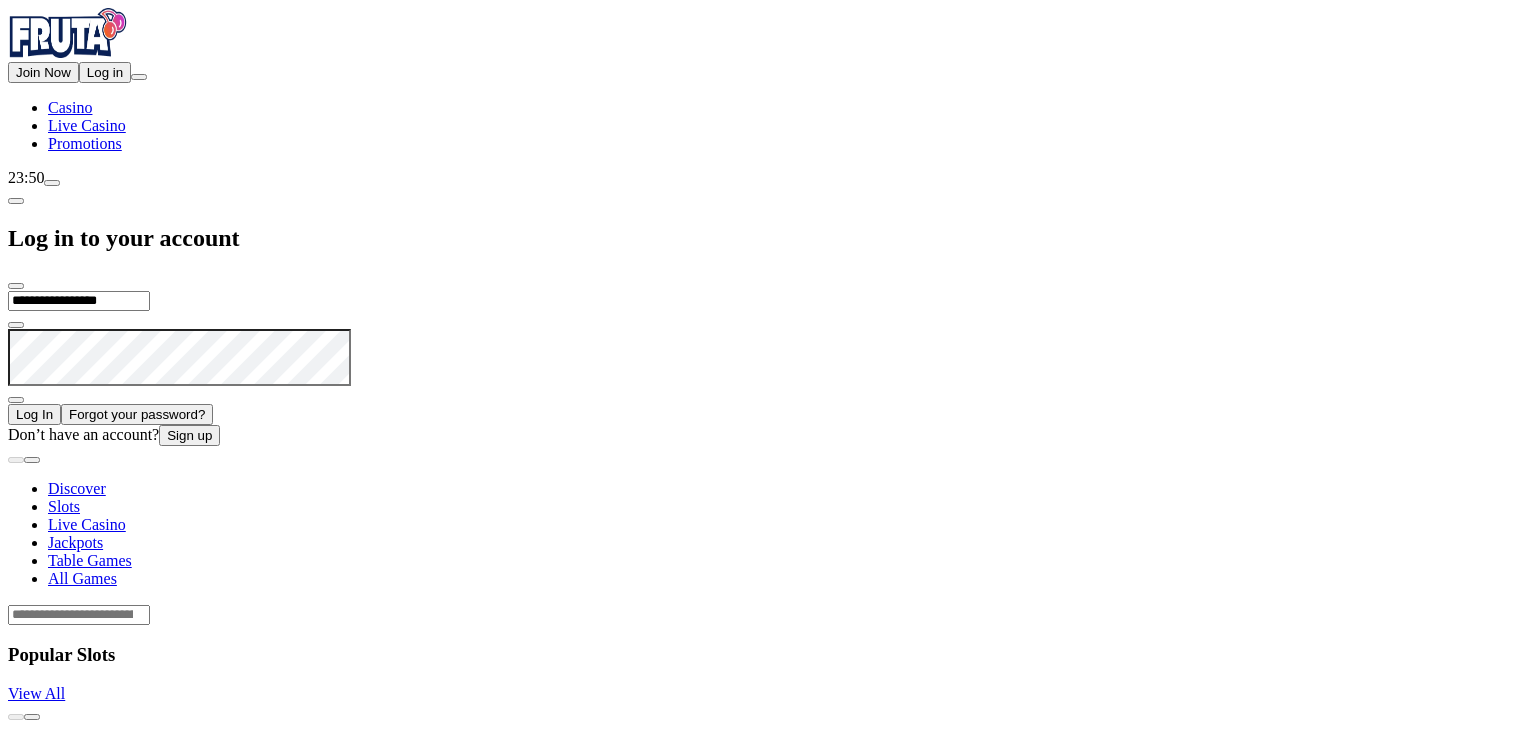 click on "Log In" at bounding box center (34, 414) 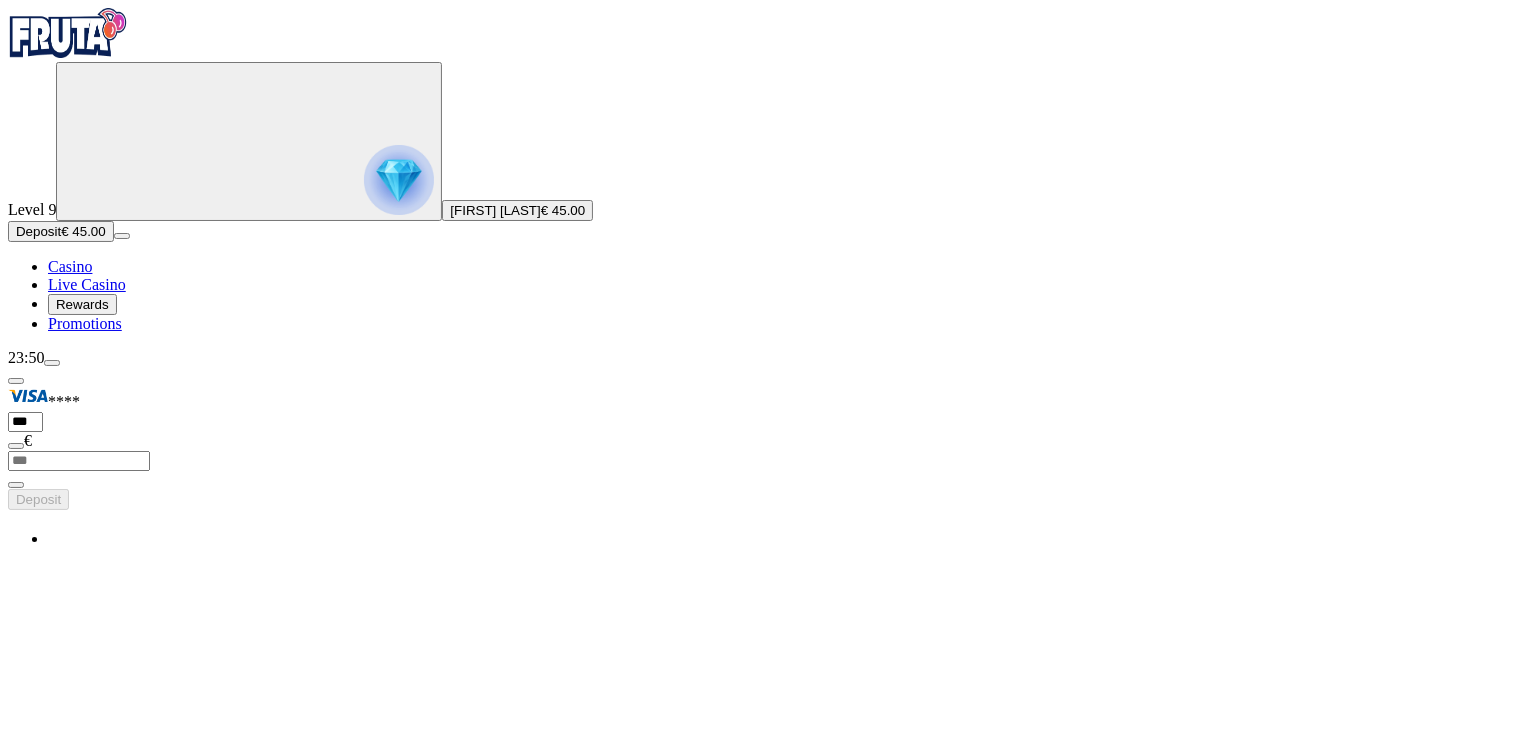 scroll, scrollTop: 408, scrollLeft: 0, axis: vertical 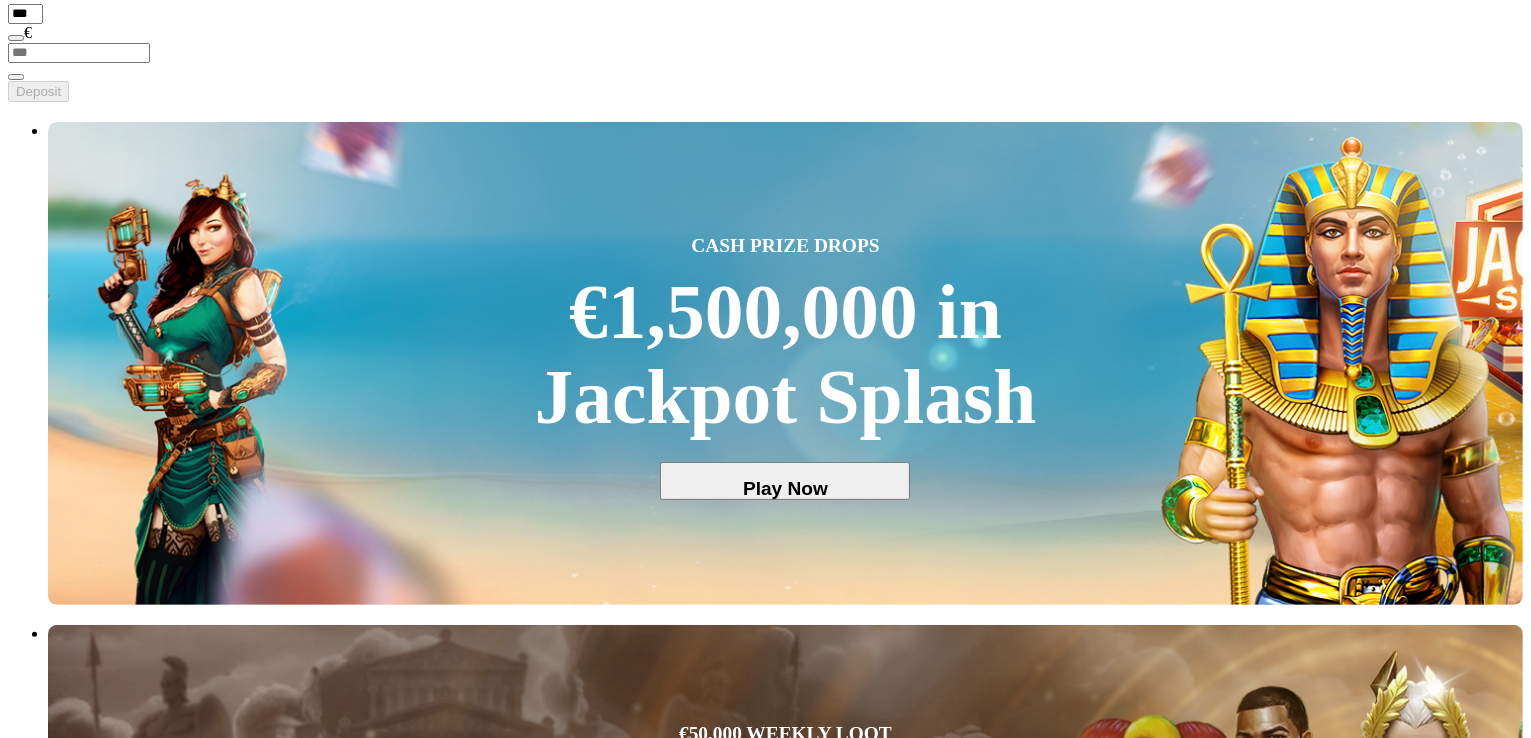 click on "Play Now" at bounding box center (80, 2843) 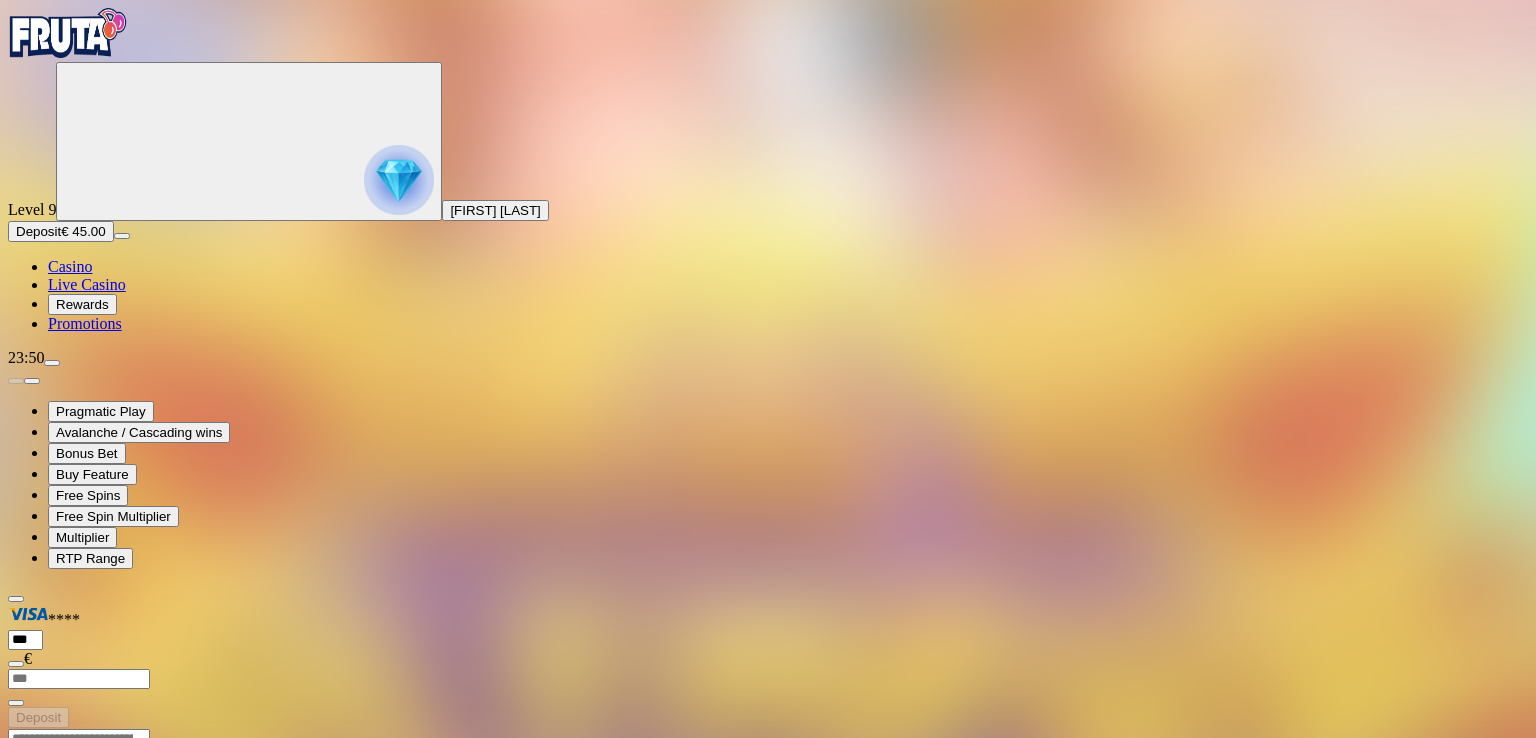 click on "Deposit Total Balance € 45.00 Withdrawable € 45.00 Bonus money € 0.00 Deposit Exit Game" at bounding box center [768, 915] 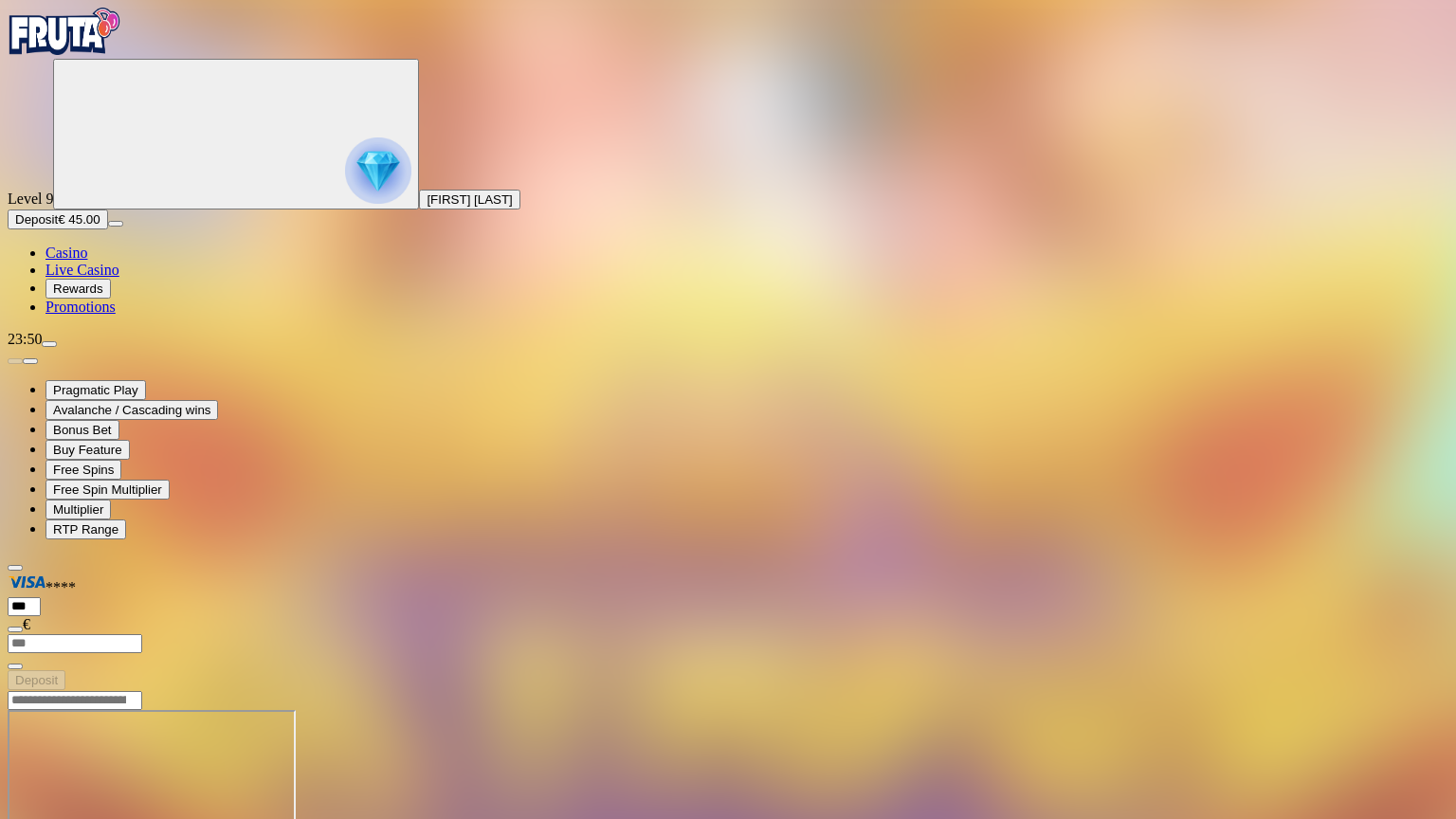type 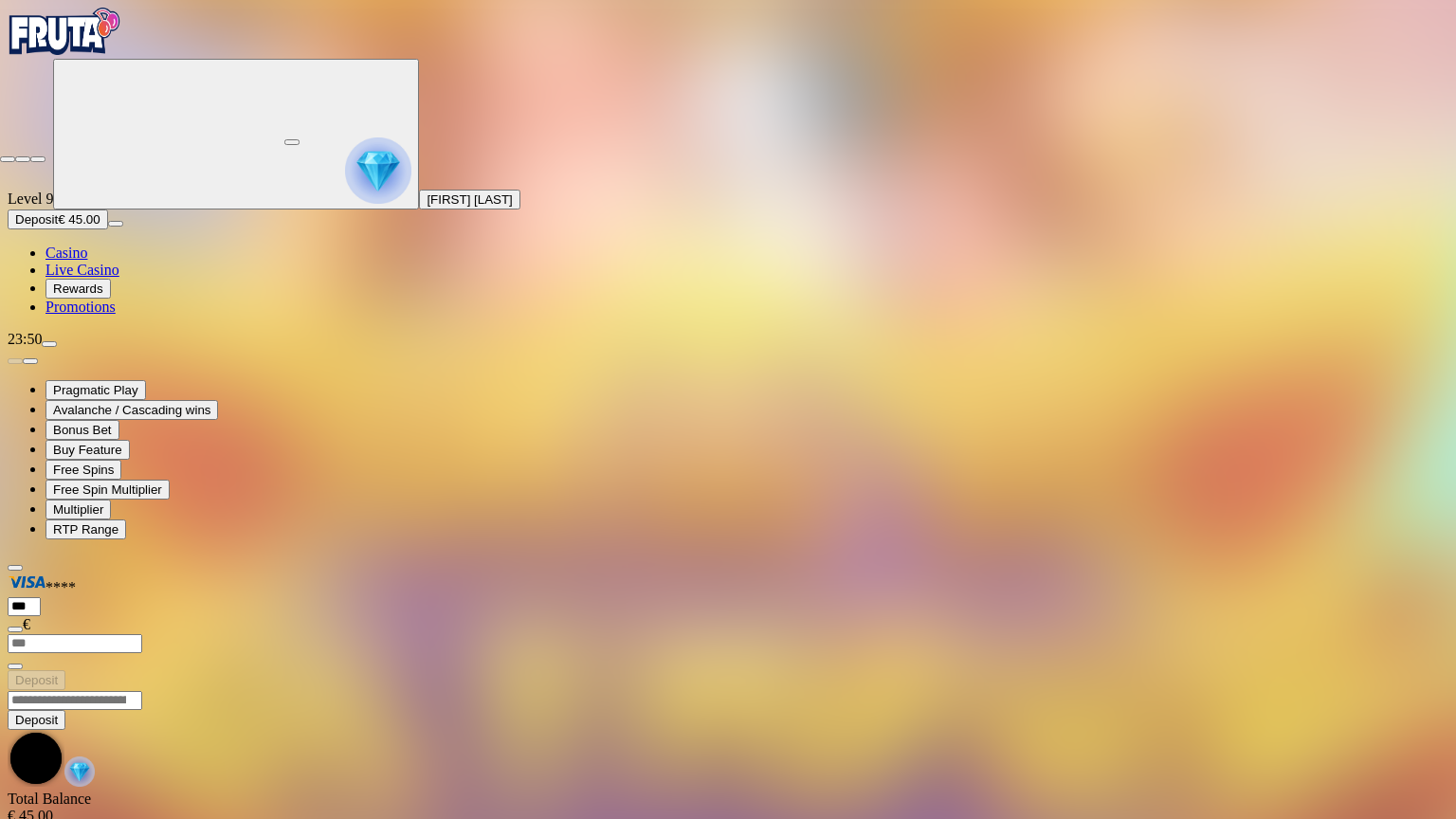 click at bounding box center [38, 159] 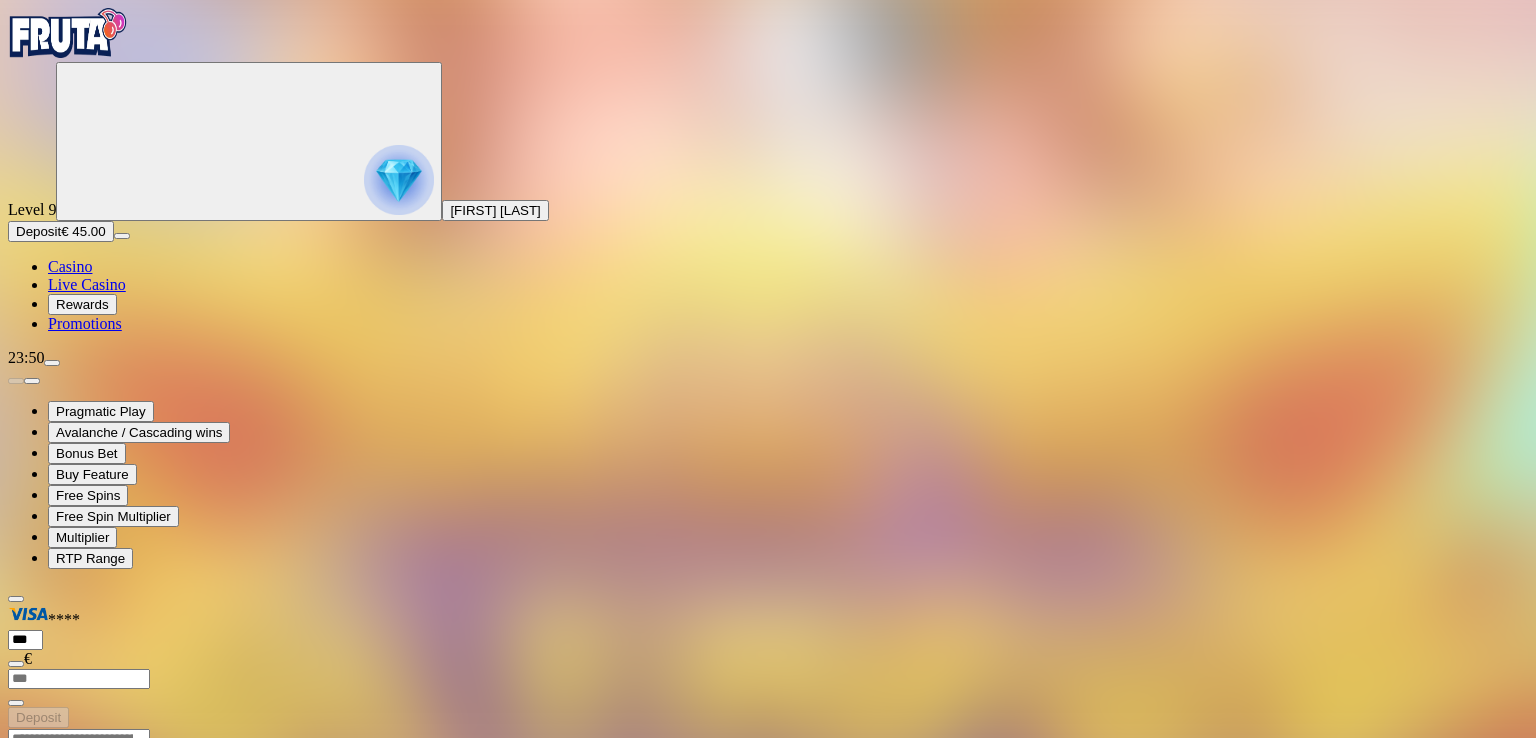 click at bounding box center (48, 921) 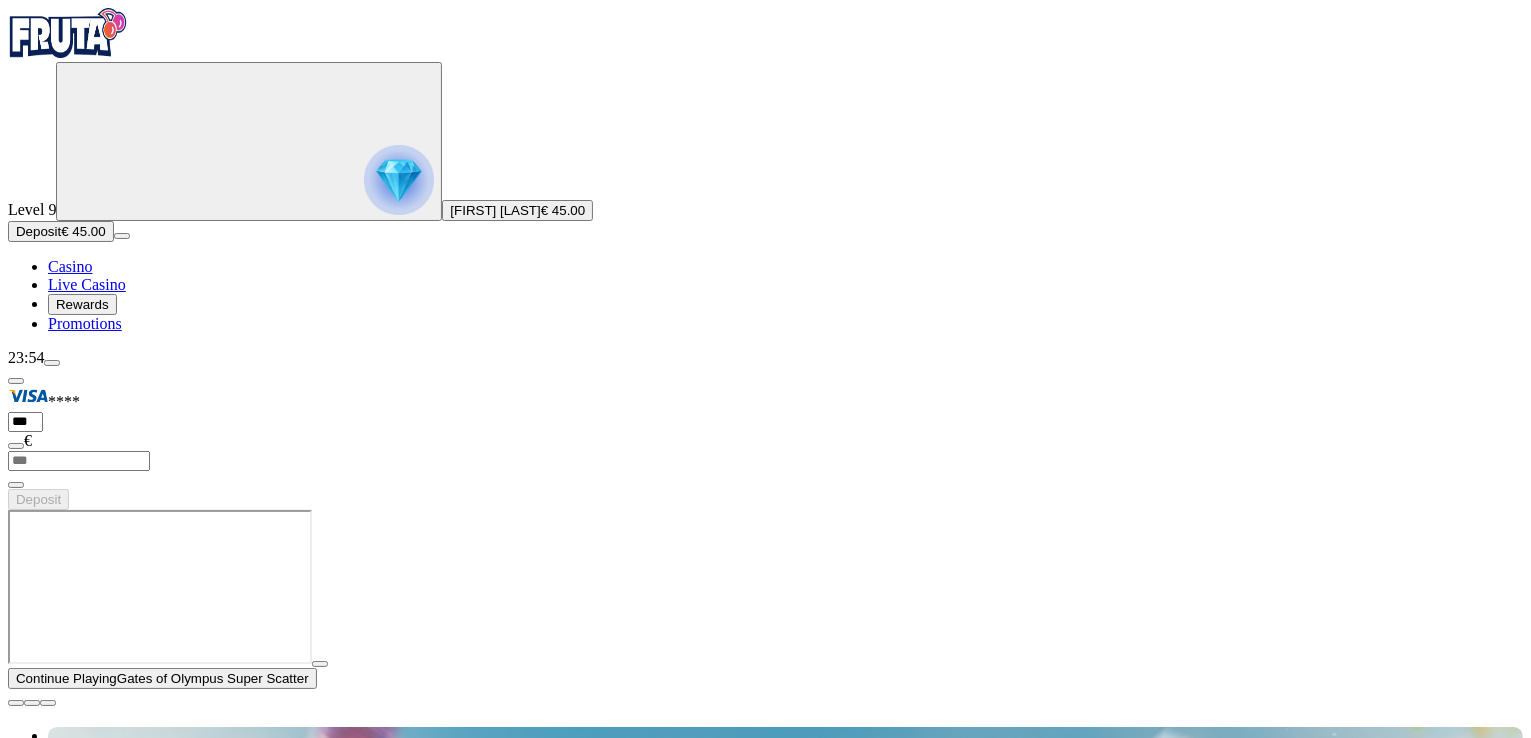click on "Live Casino" at bounding box center [108, 2931] 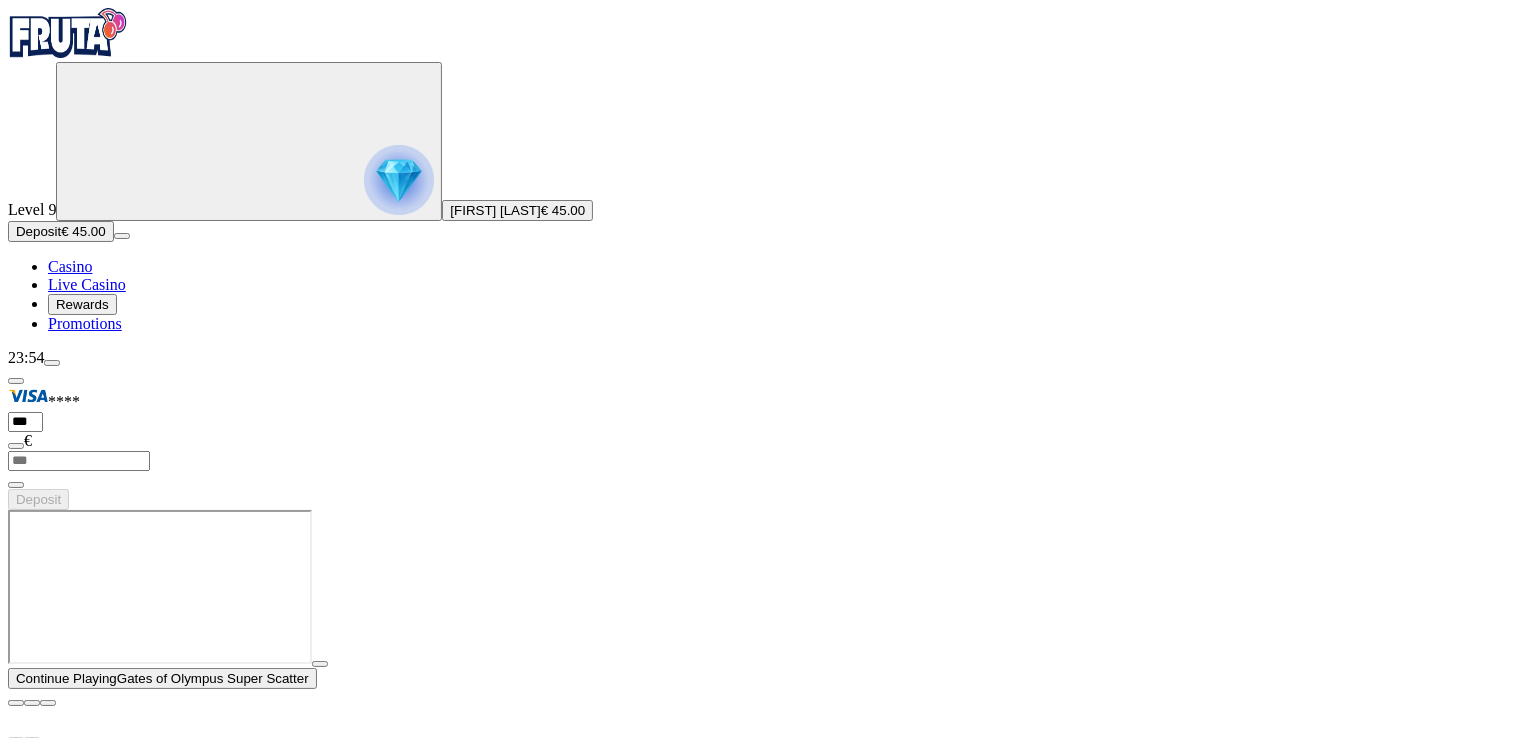 click at bounding box center (16, 703) 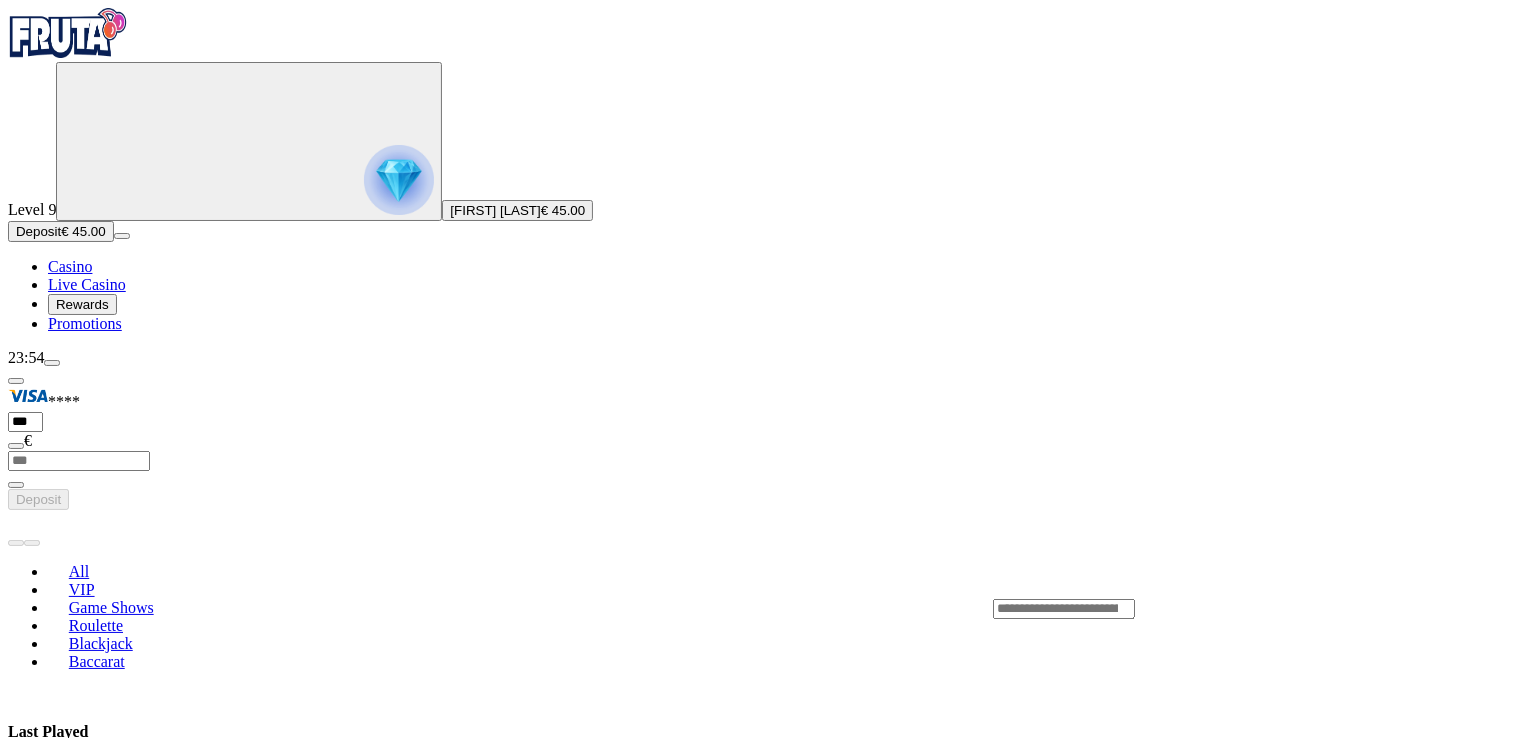 click at bounding box center (32, 983) 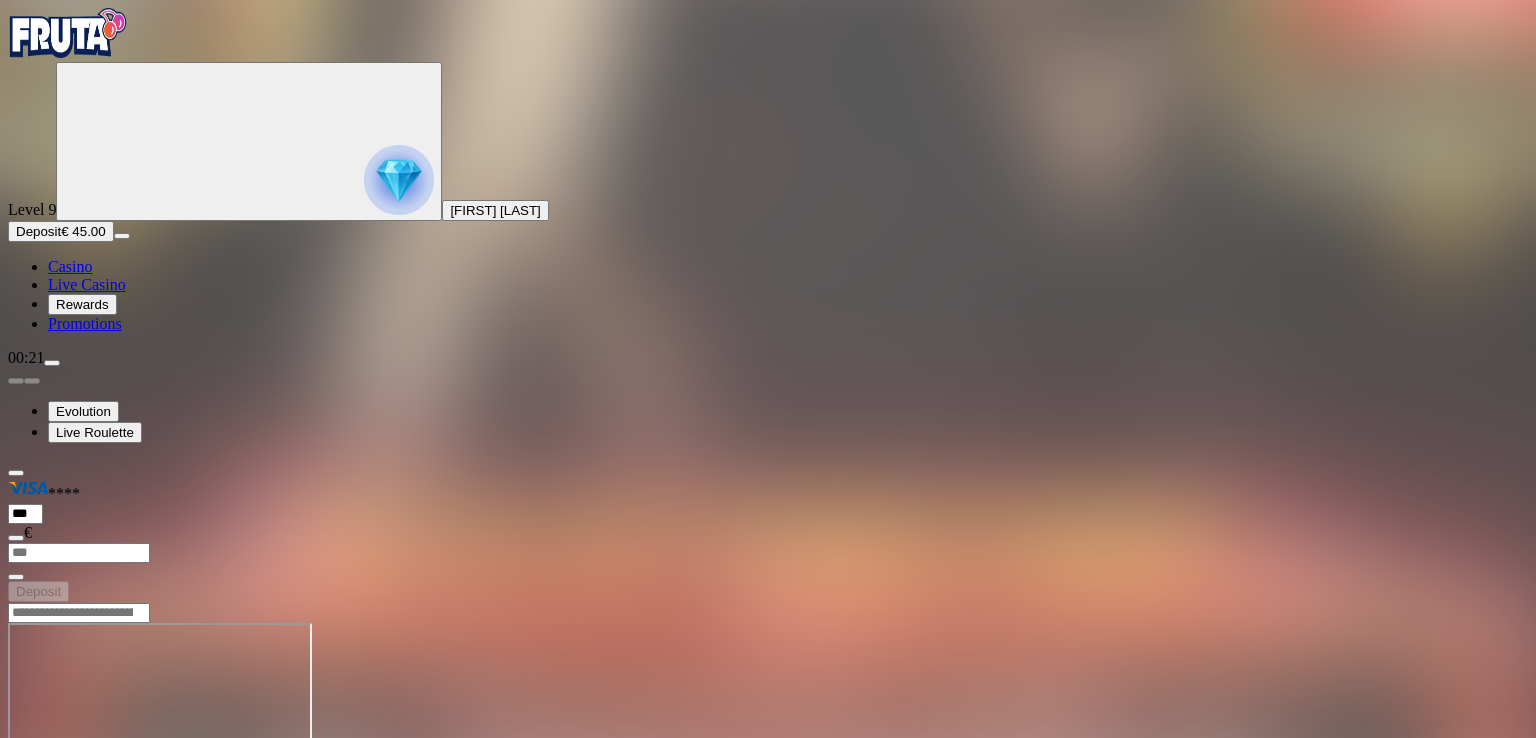 click at bounding box center (48, 795) 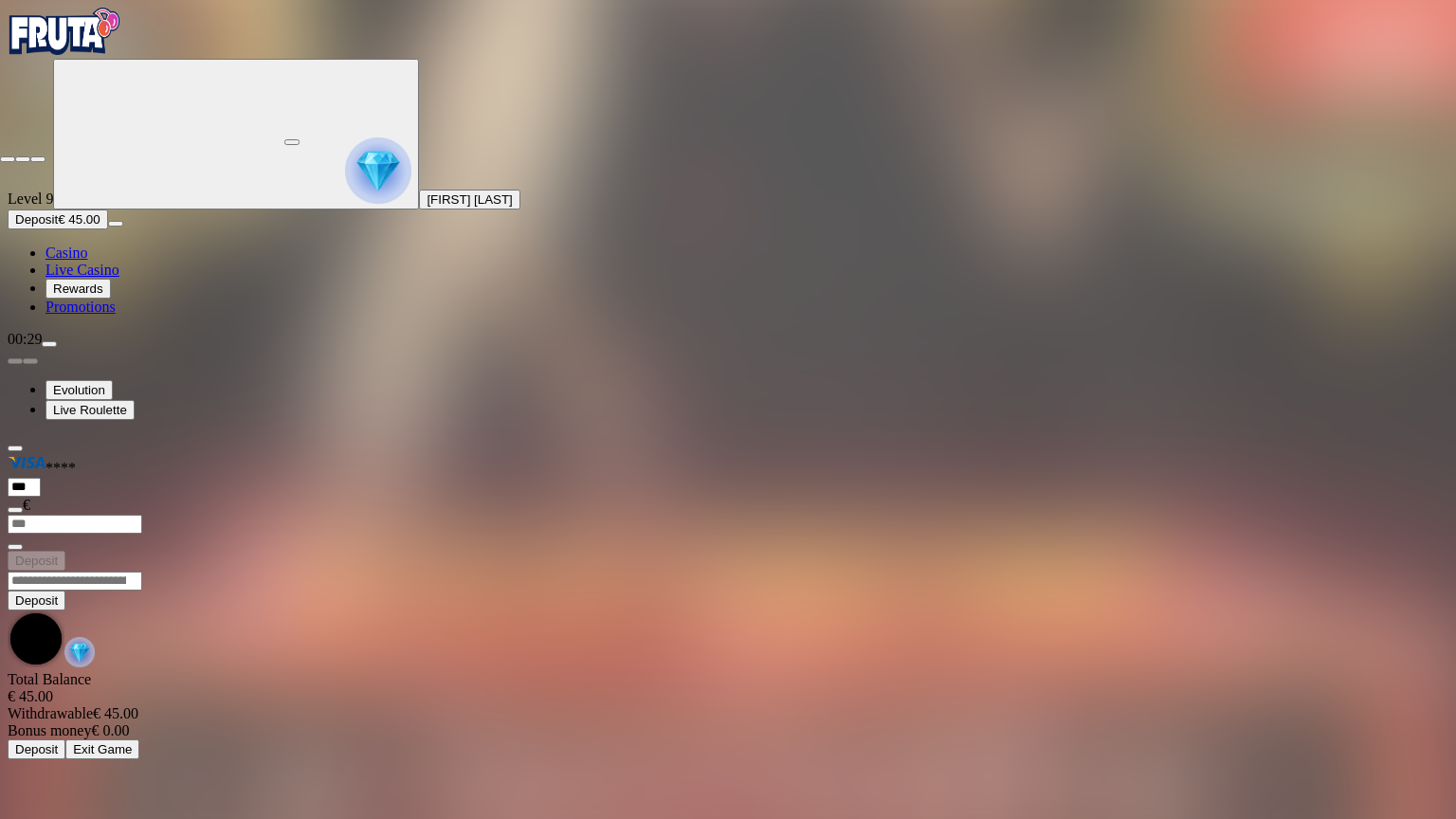 click at bounding box center [8, 159] 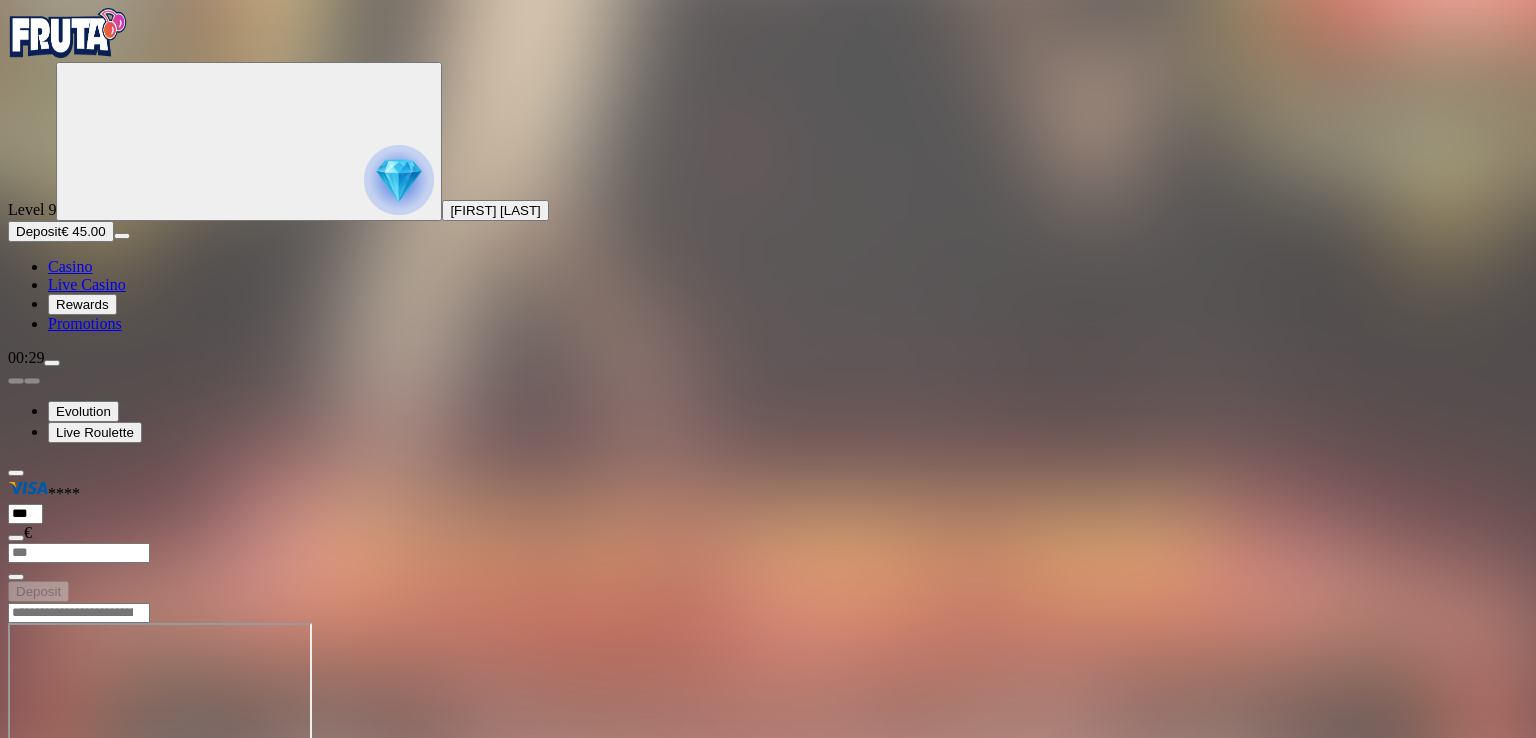 click at bounding box center [48, 795] 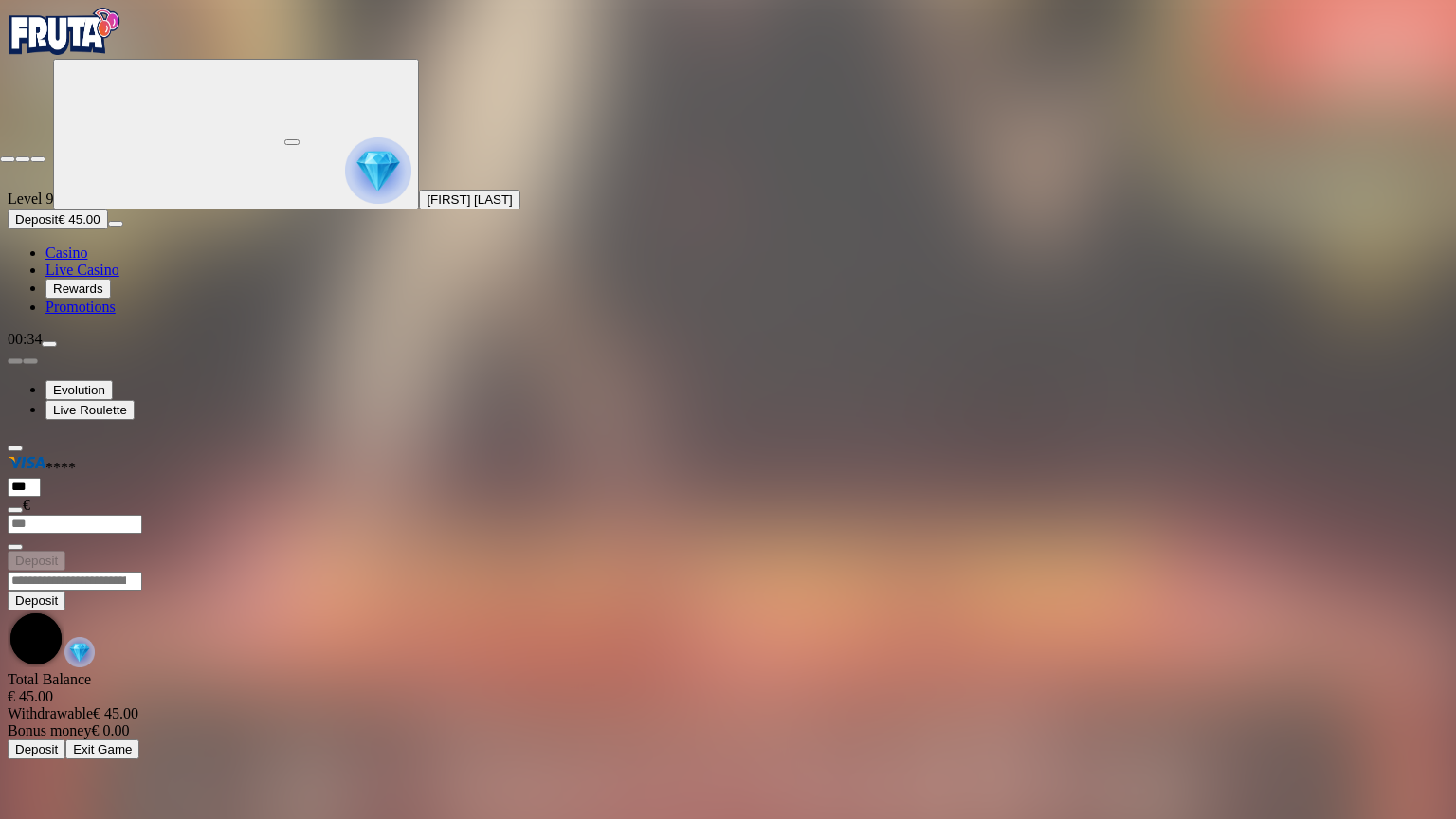 click at bounding box center (8, 159) 